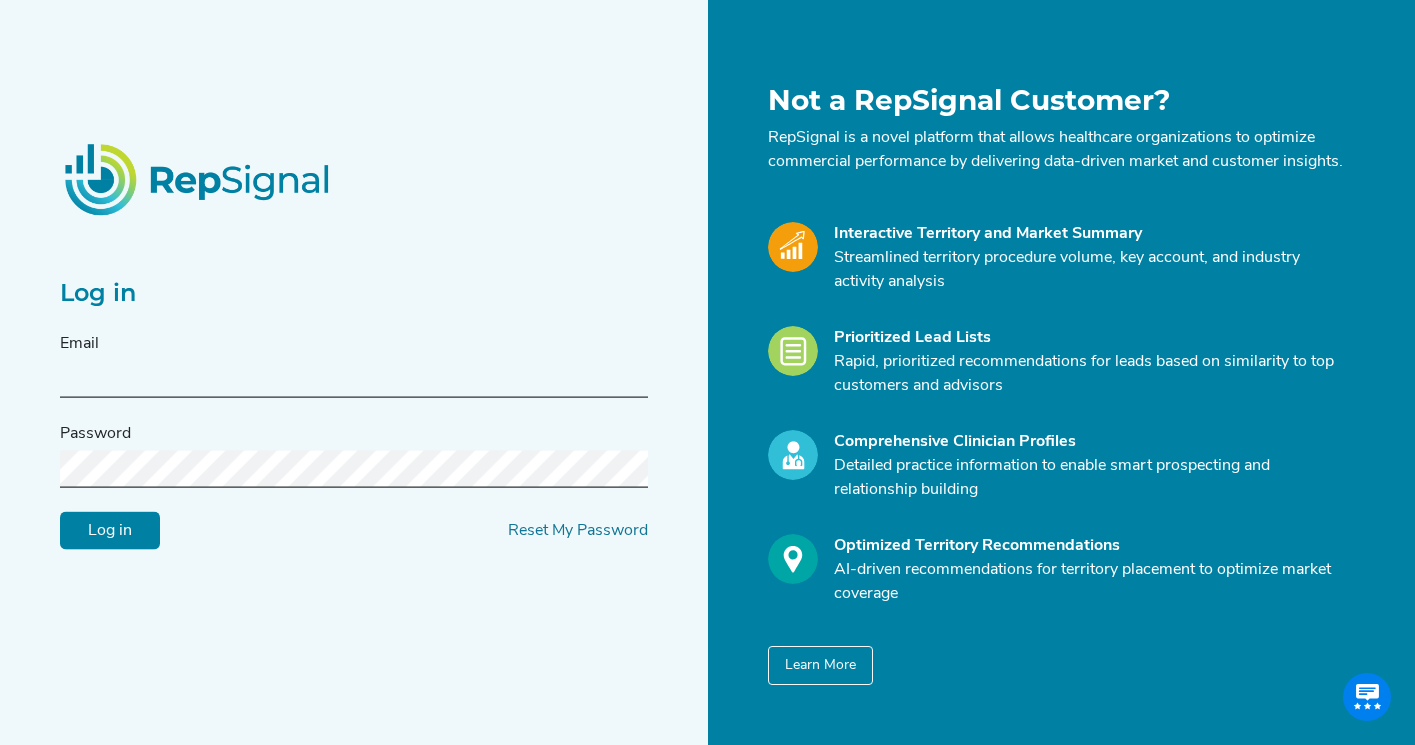 scroll, scrollTop: 0, scrollLeft: 0, axis: both 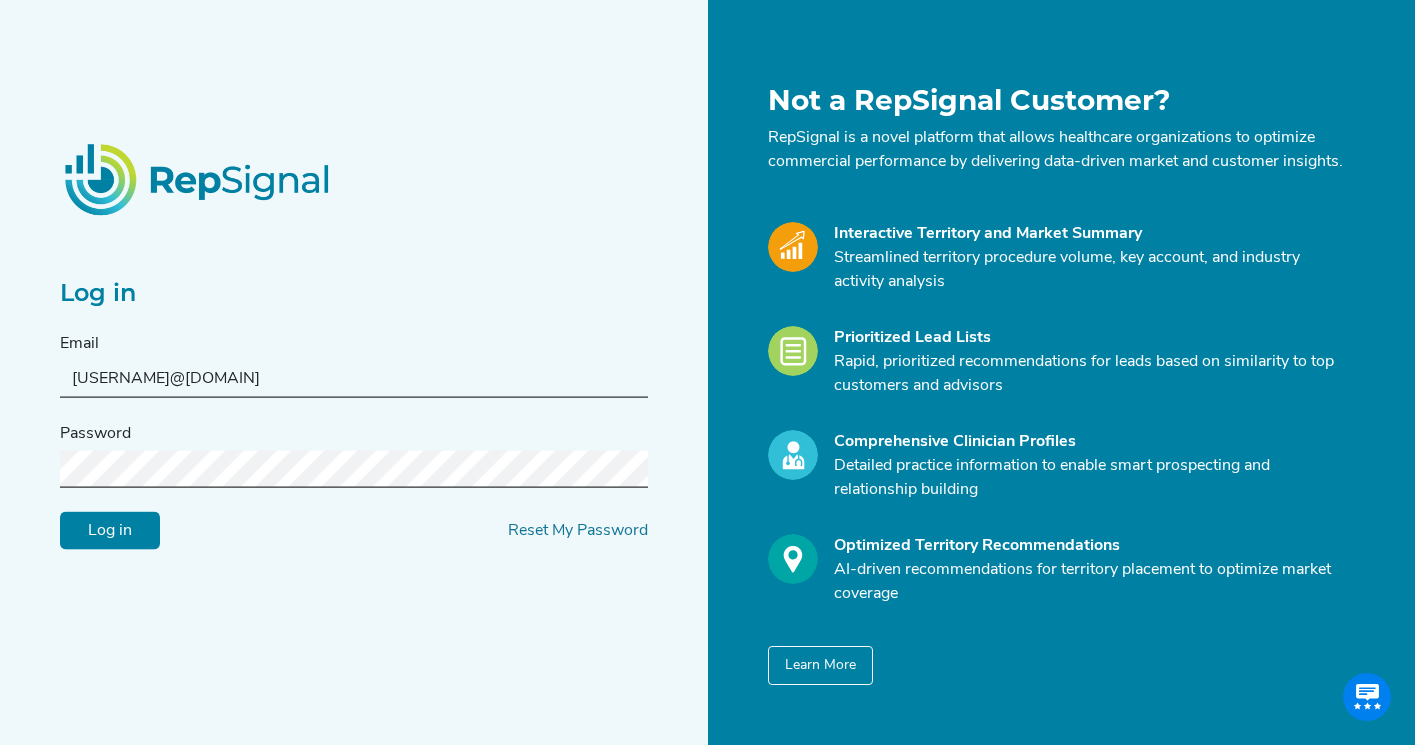 click on "Log in" at bounding box center (110, 531) 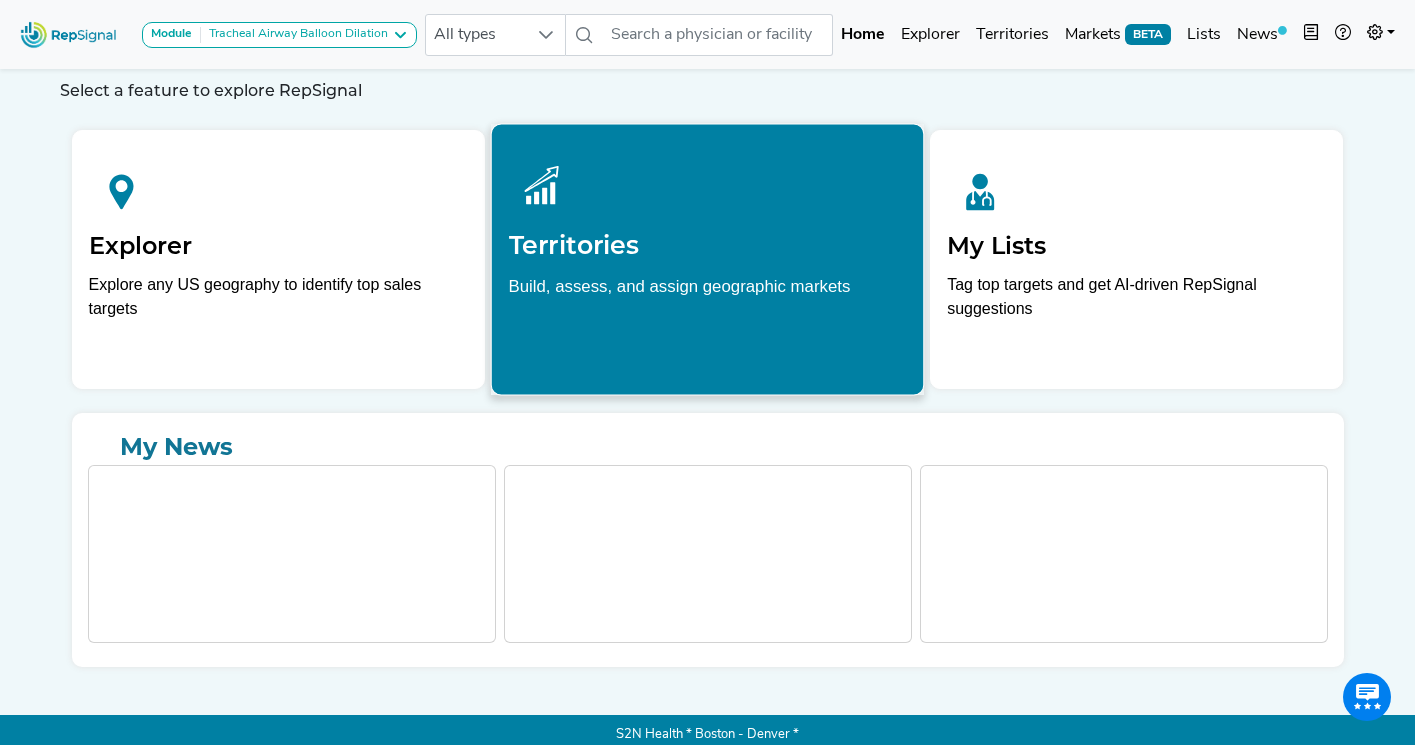 scroll, scrollTop: 73, scrollLeft: 0, axis: vertical 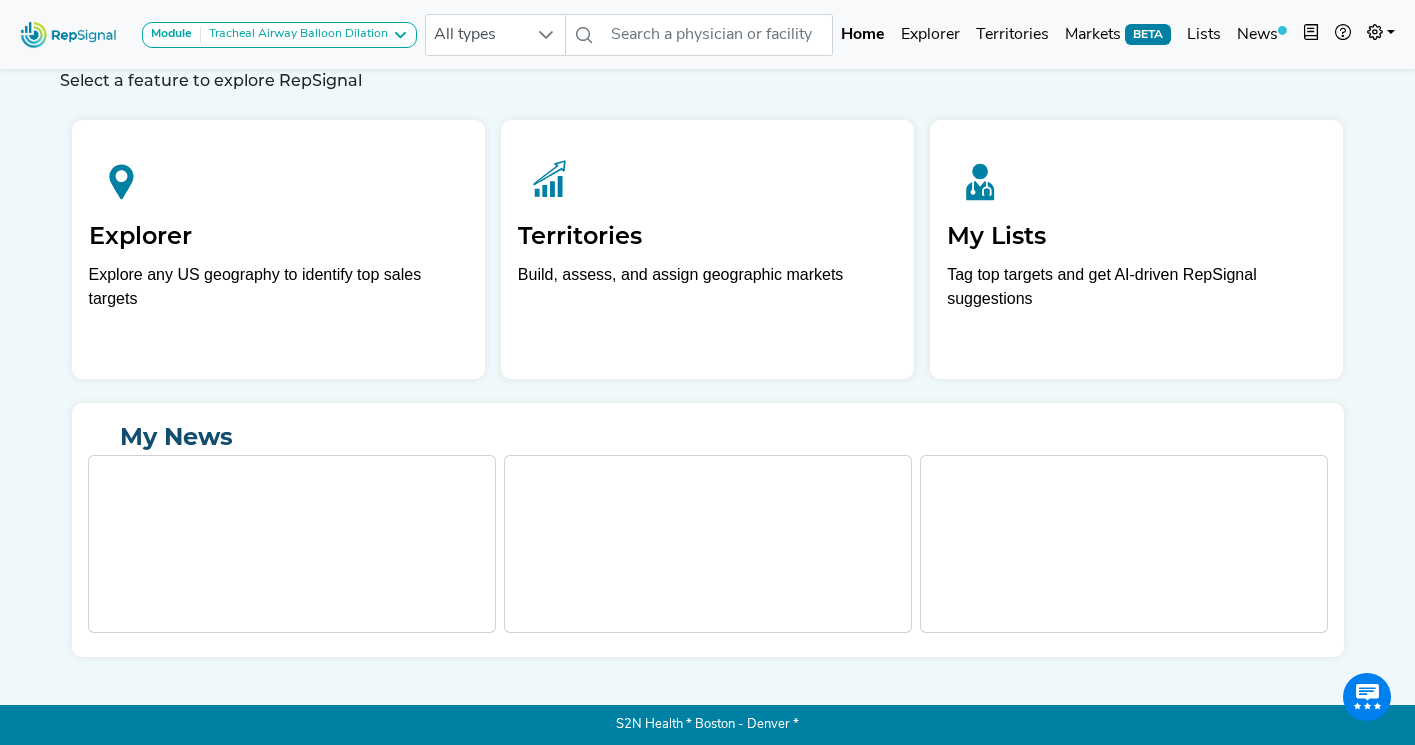 click on "My News" at bounding box center (708, 437) 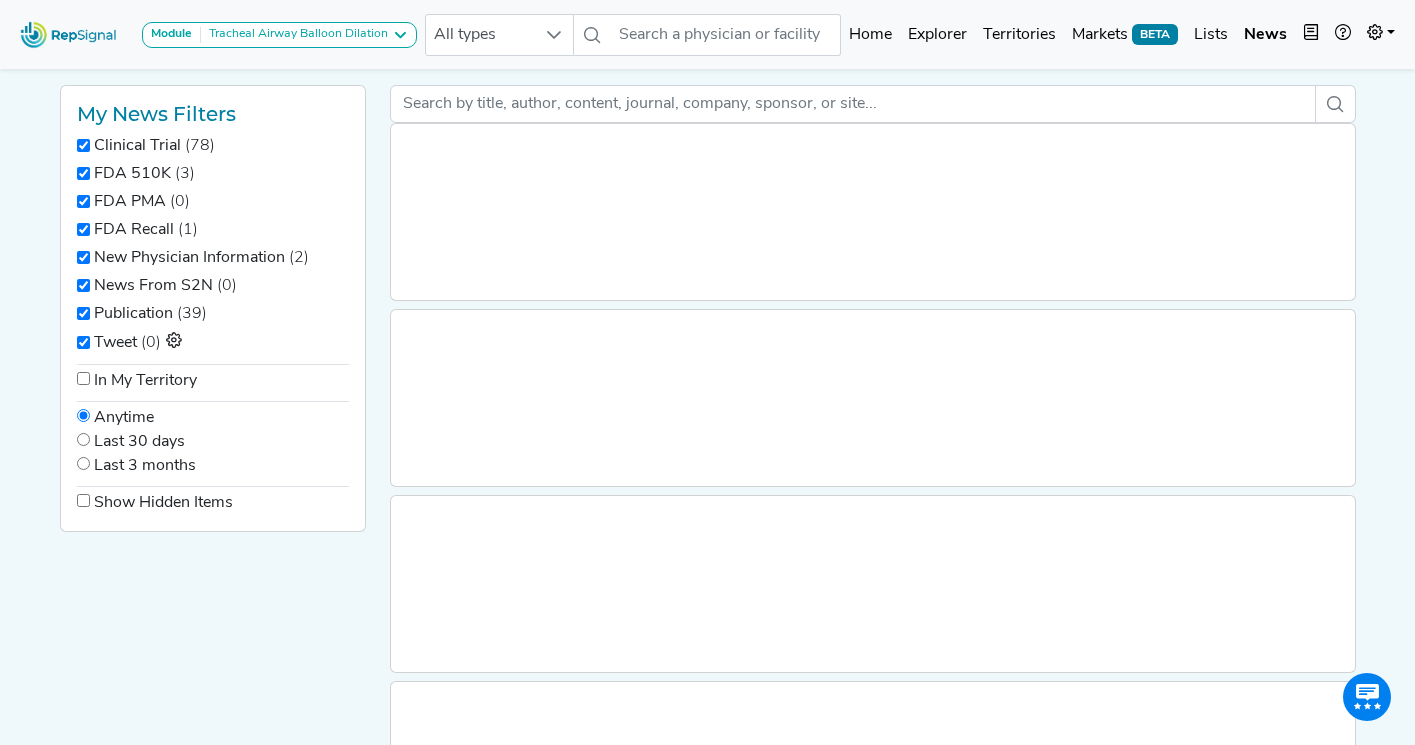 scroll, scrollTop: 0, scrollLeft: 0, axis: both 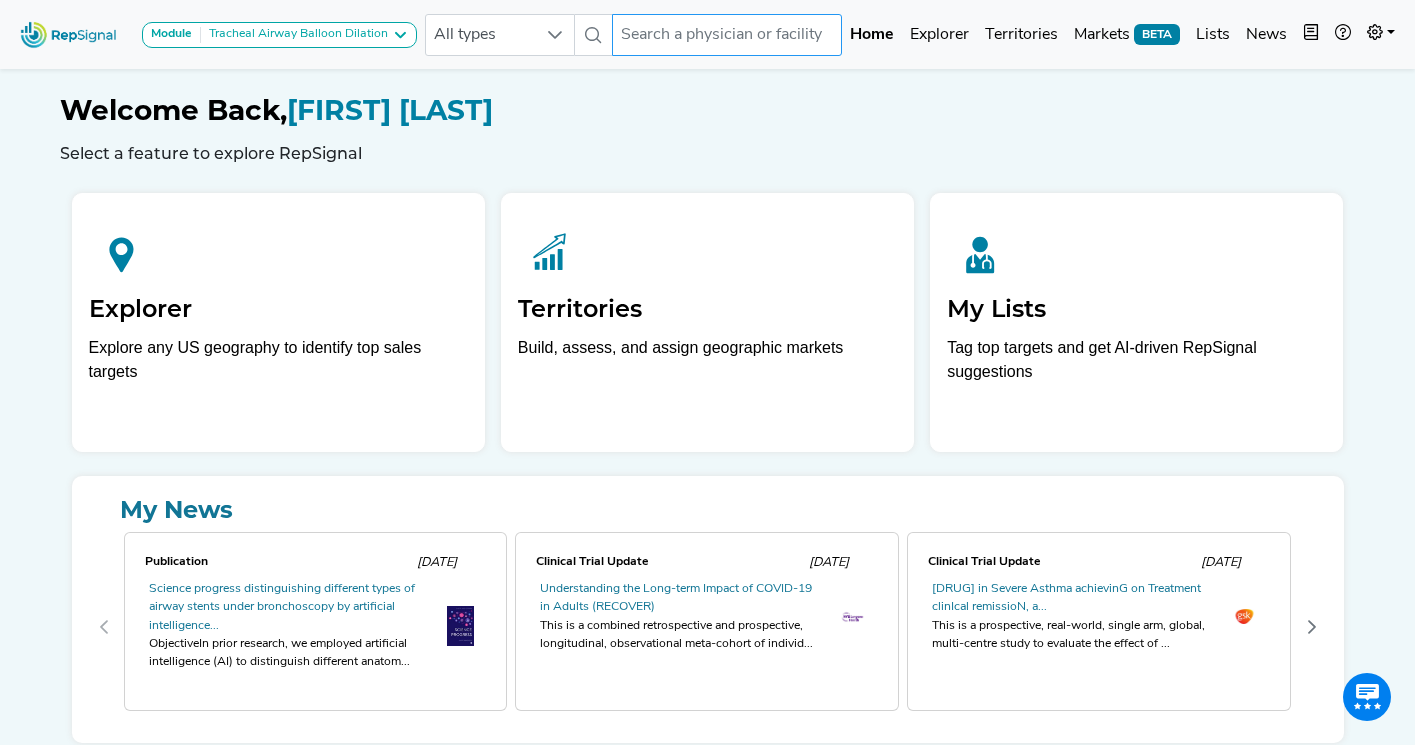 click at bounding box center (727, 35) 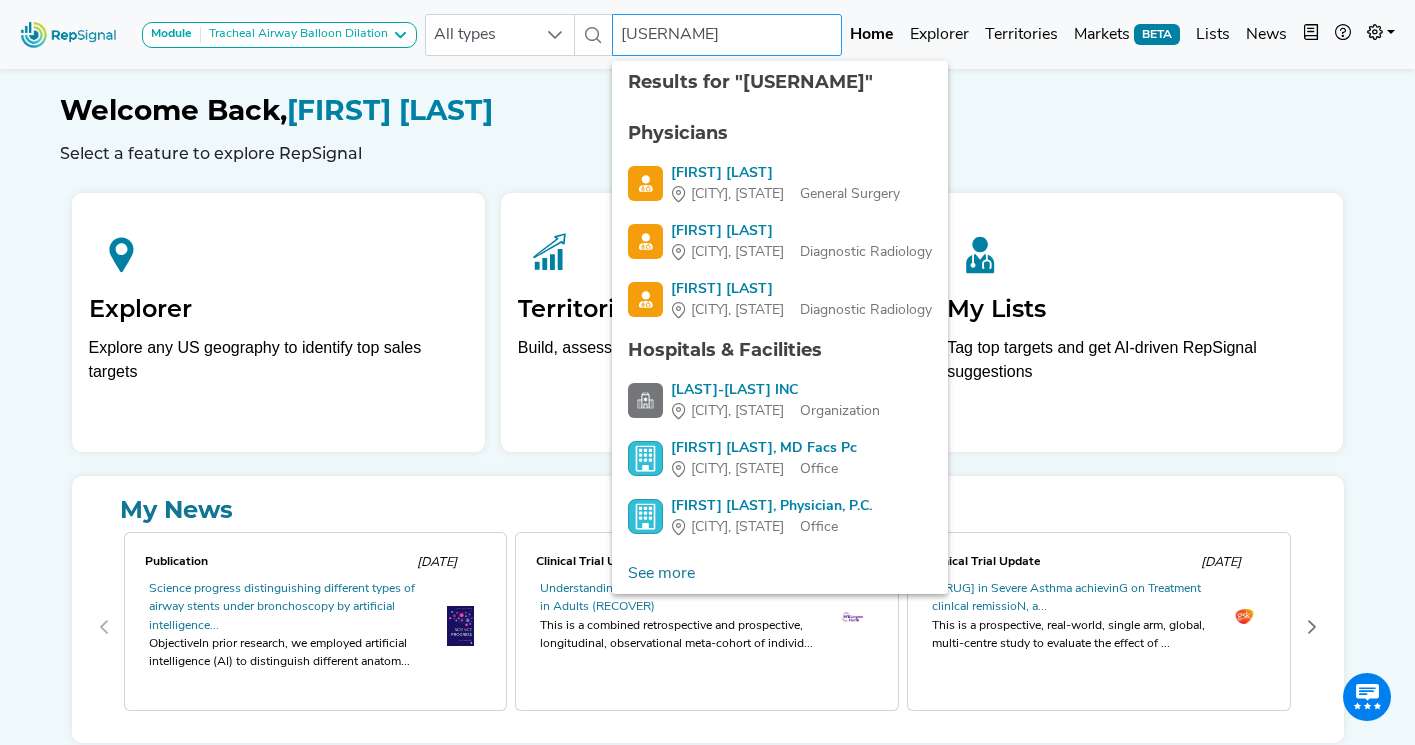 click on "[USERNAME]" at bounding box center (727, 35) 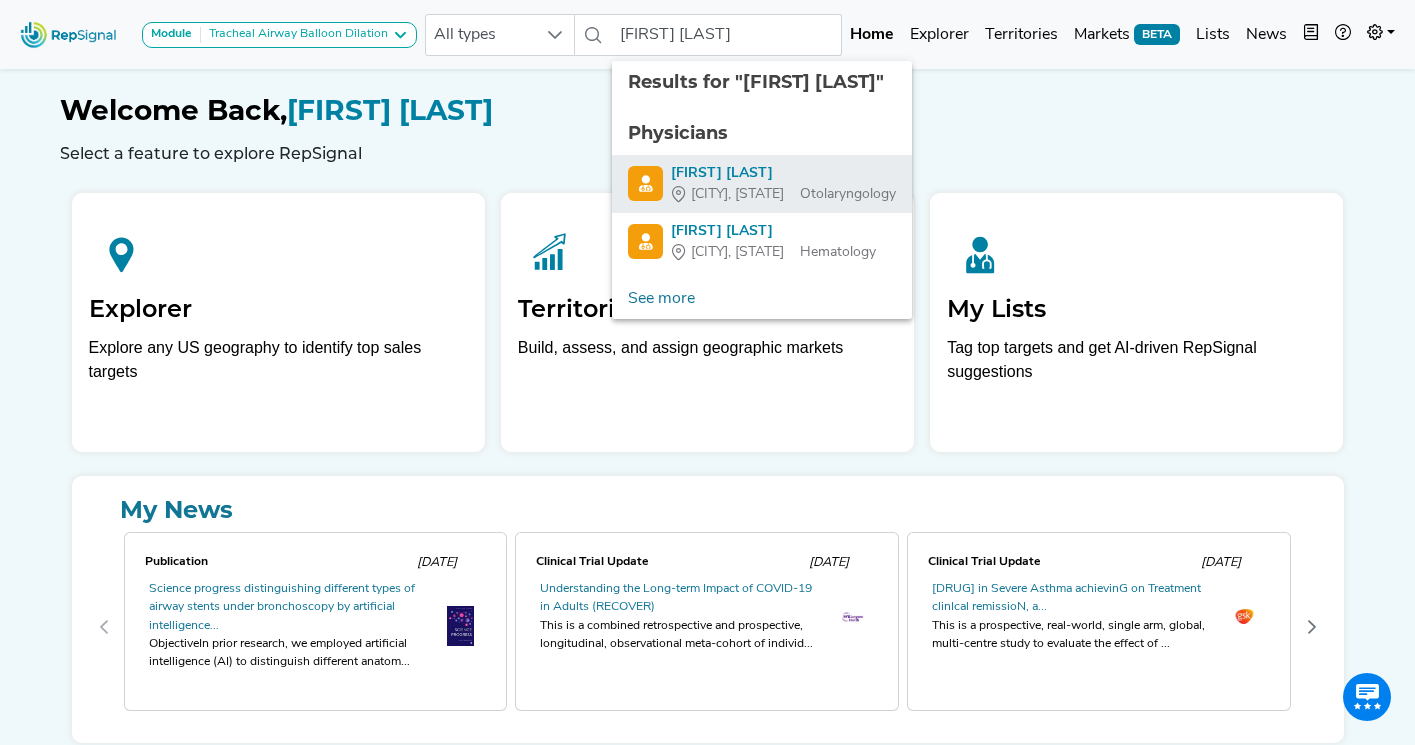 click on "[FIRST] [LAST]" at bounding box center [783, 173] 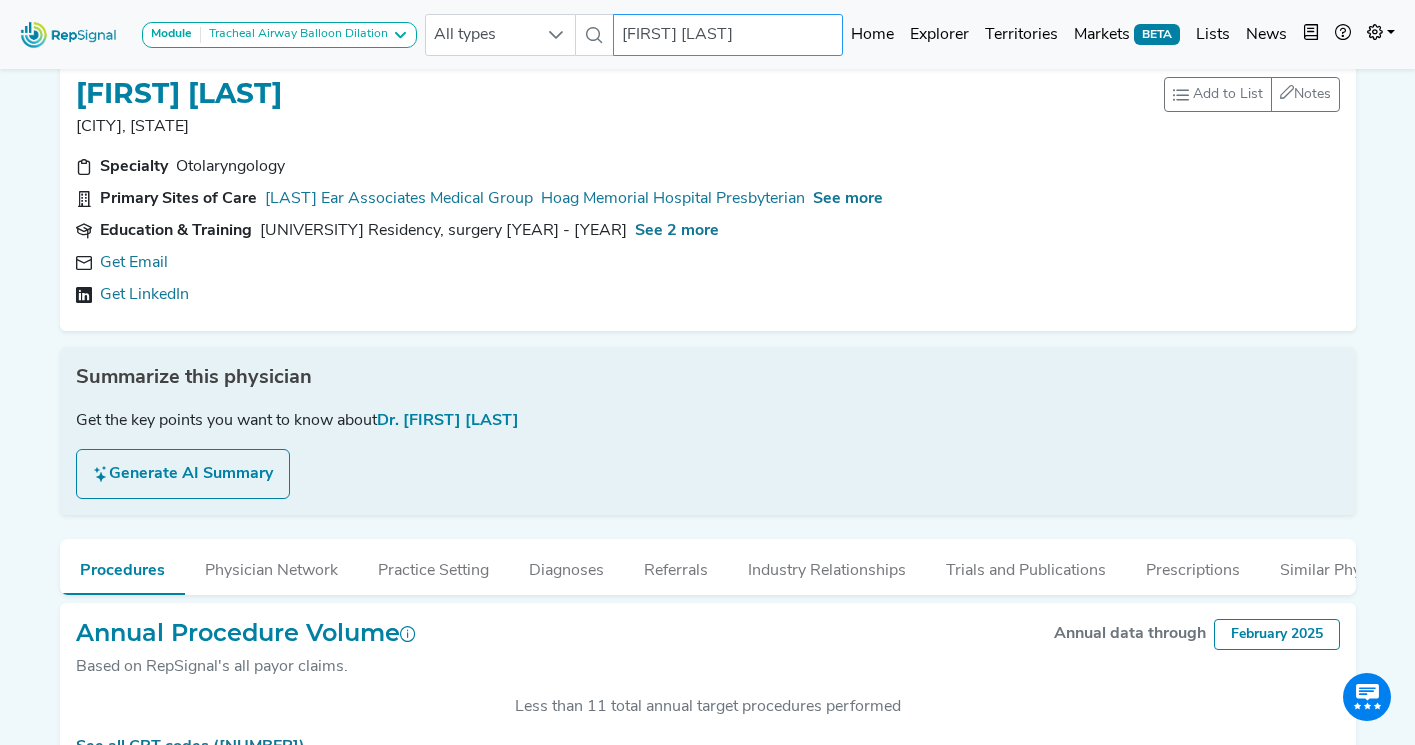 scroll, scrollTop: 14, scrollLeft: 0, axis: vertical 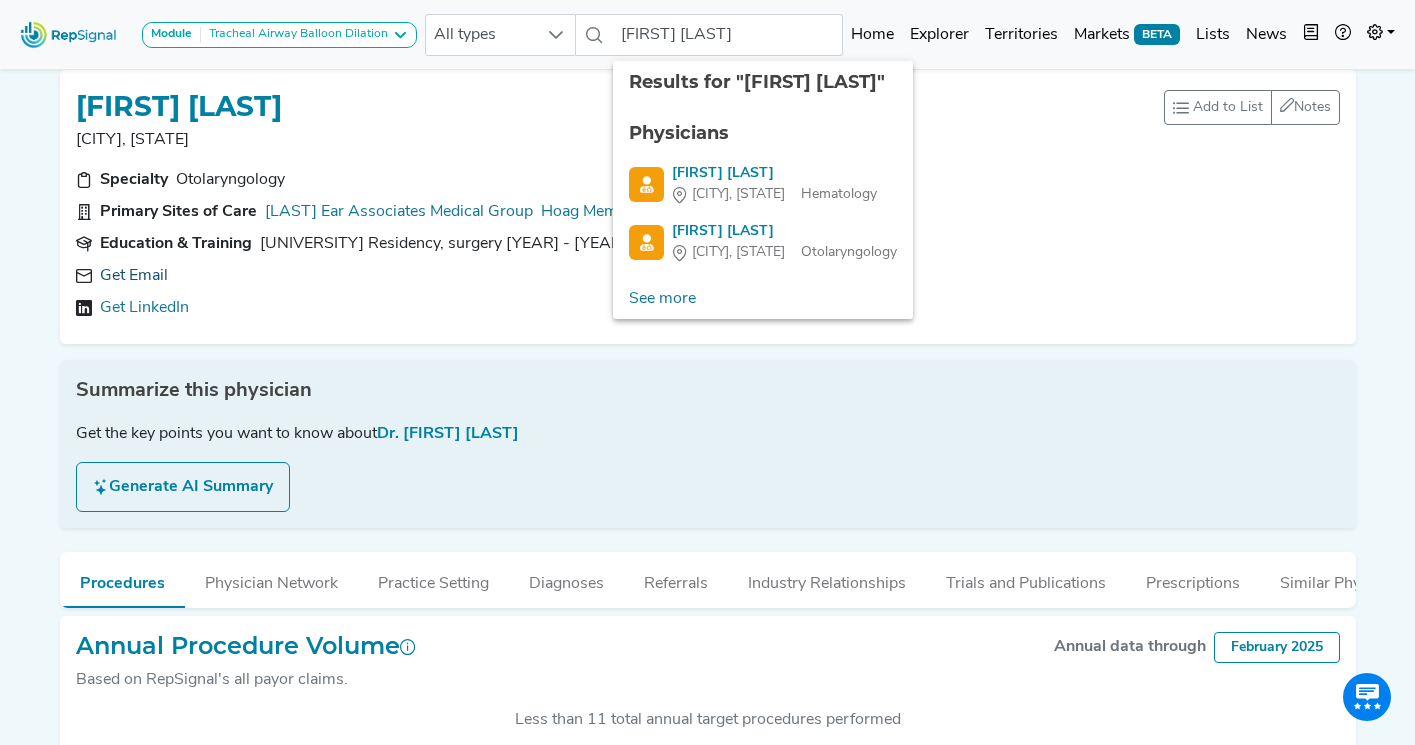 click on "Get Email" at bounding box center [134, 276] 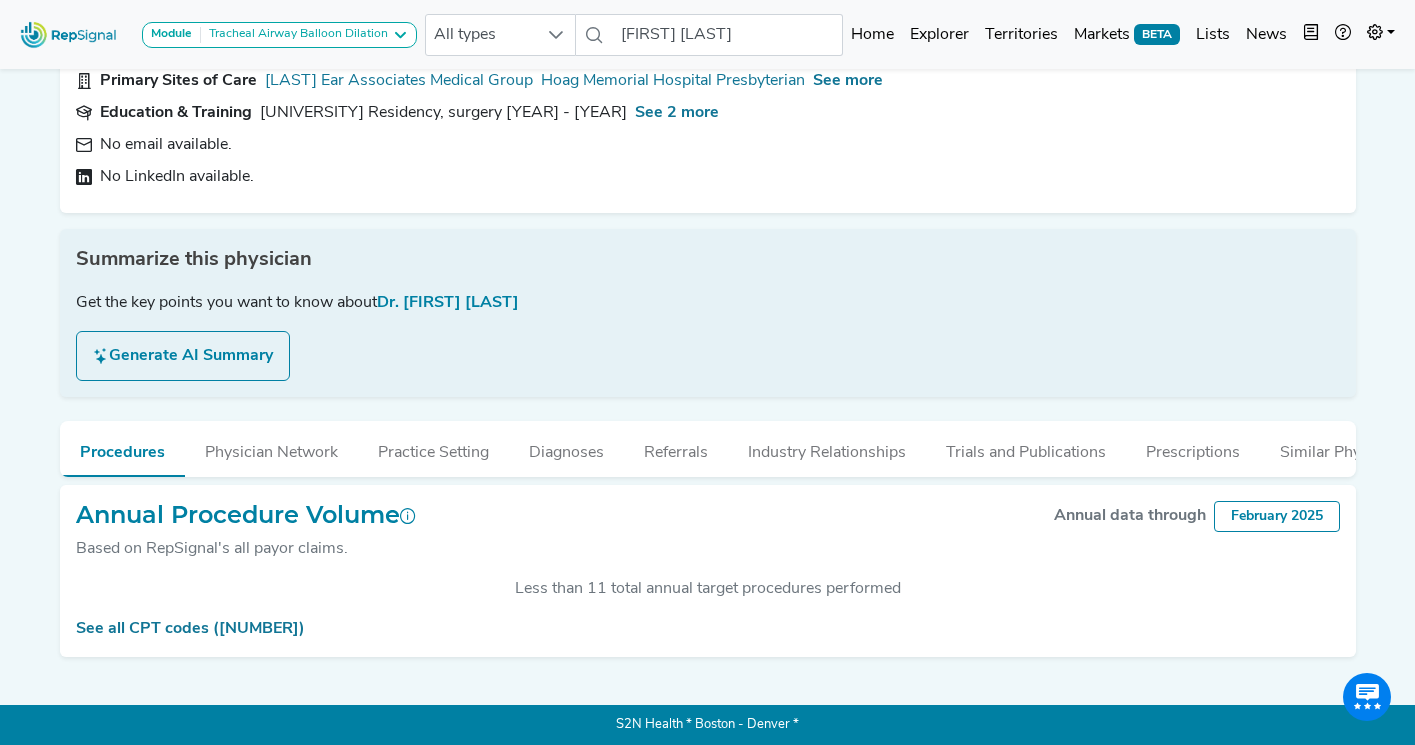 scroll, scrollTop: 0, scrollLeft: 0, axis: both 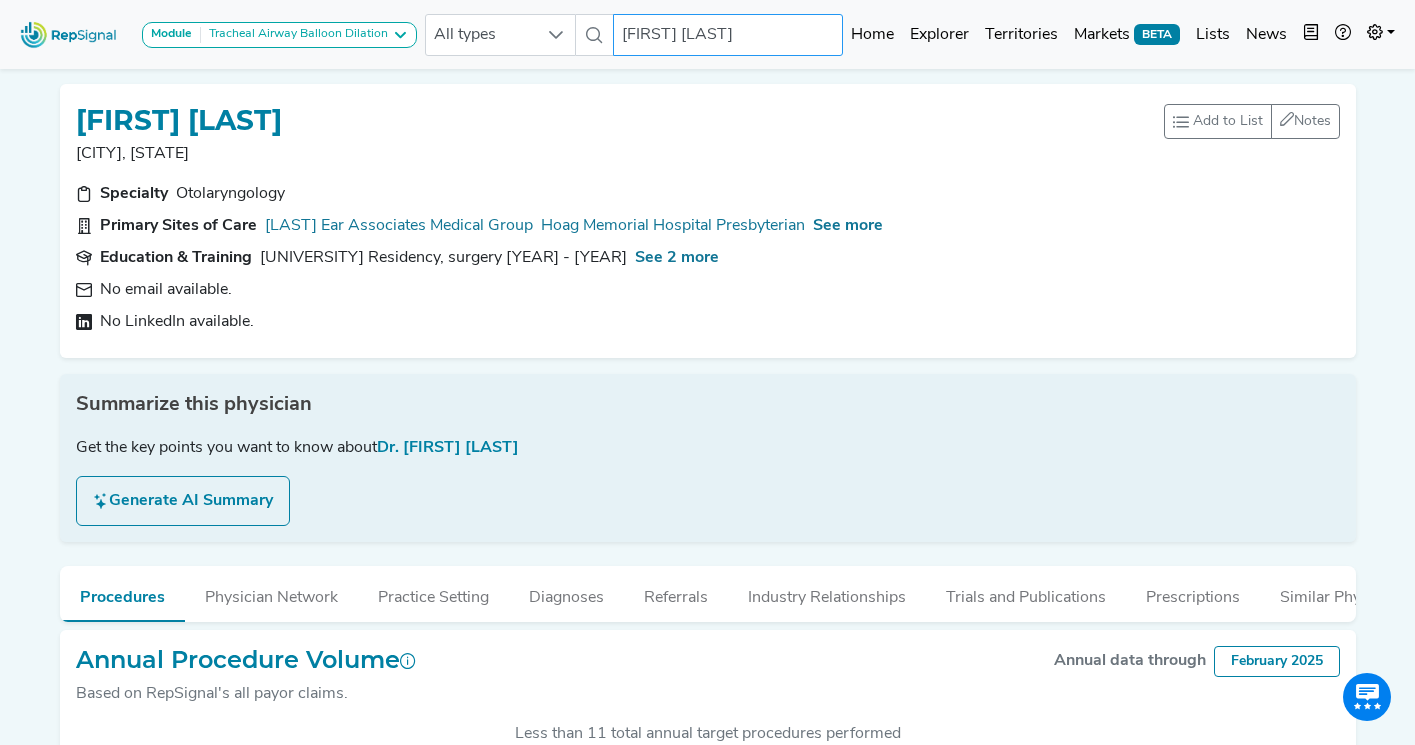 click on "[FIRST] [LAST]" at bounding box center (728, 35) 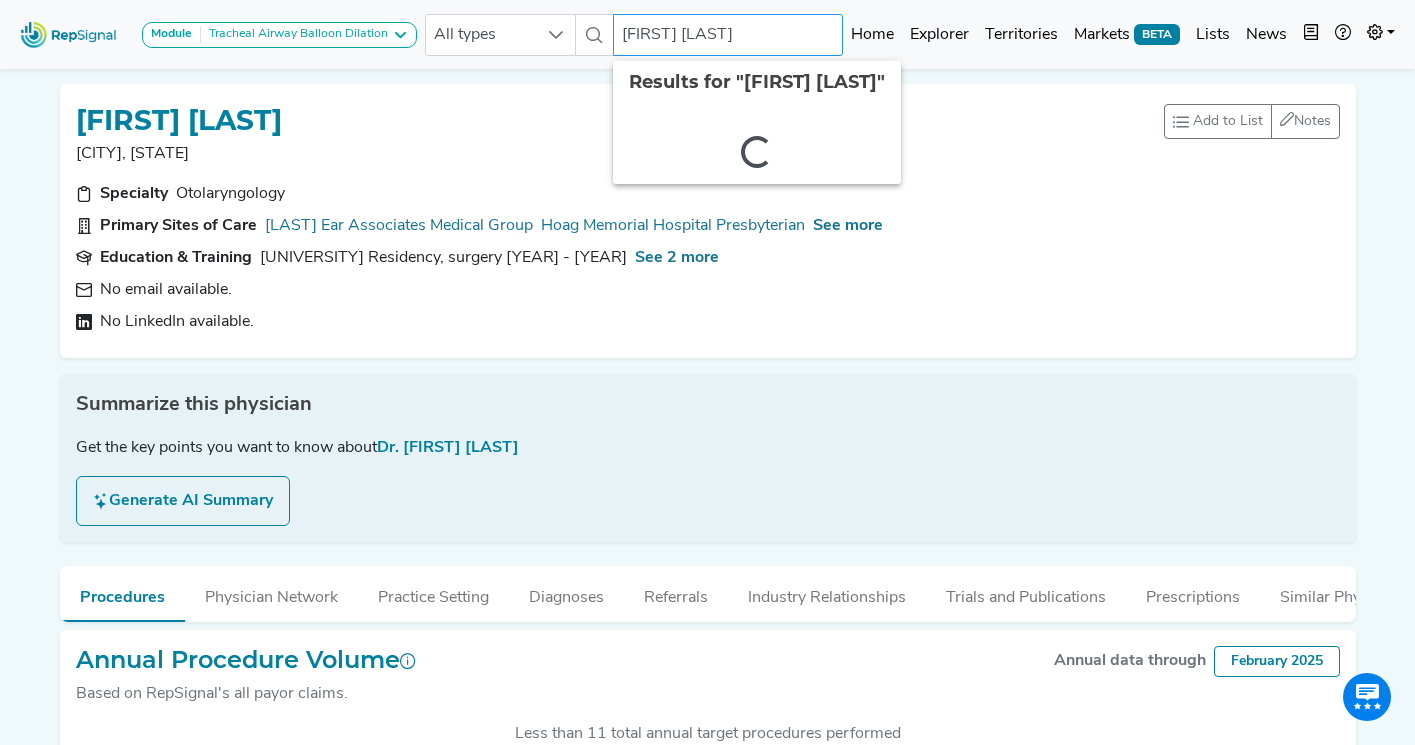 click on "[FIRST] [LAST]" at bounding box center (728, 35) 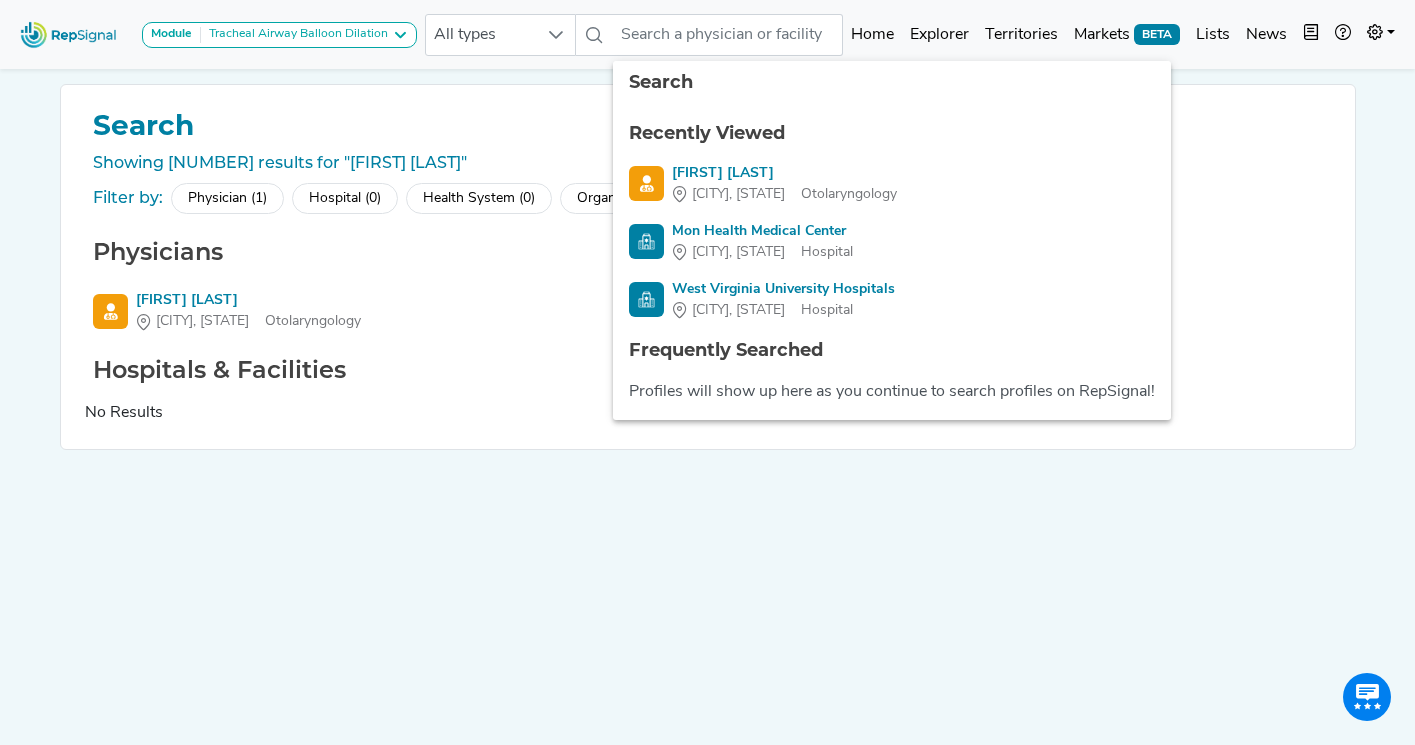 click on "Search  Showing [NUMBER] results for "[FIRST] [LAST]"  Filter by: Physician ([NUMBER]) Hospital ([NUMBER]) Health System ([NUMBER]) Organization ([NUMBER]) ASC ([NUMBER]) Office ([NUMBER]) Physicians [FIRST] [LAST] [CITY]  [PROFESSION] Hospitals & Facilities No Results" 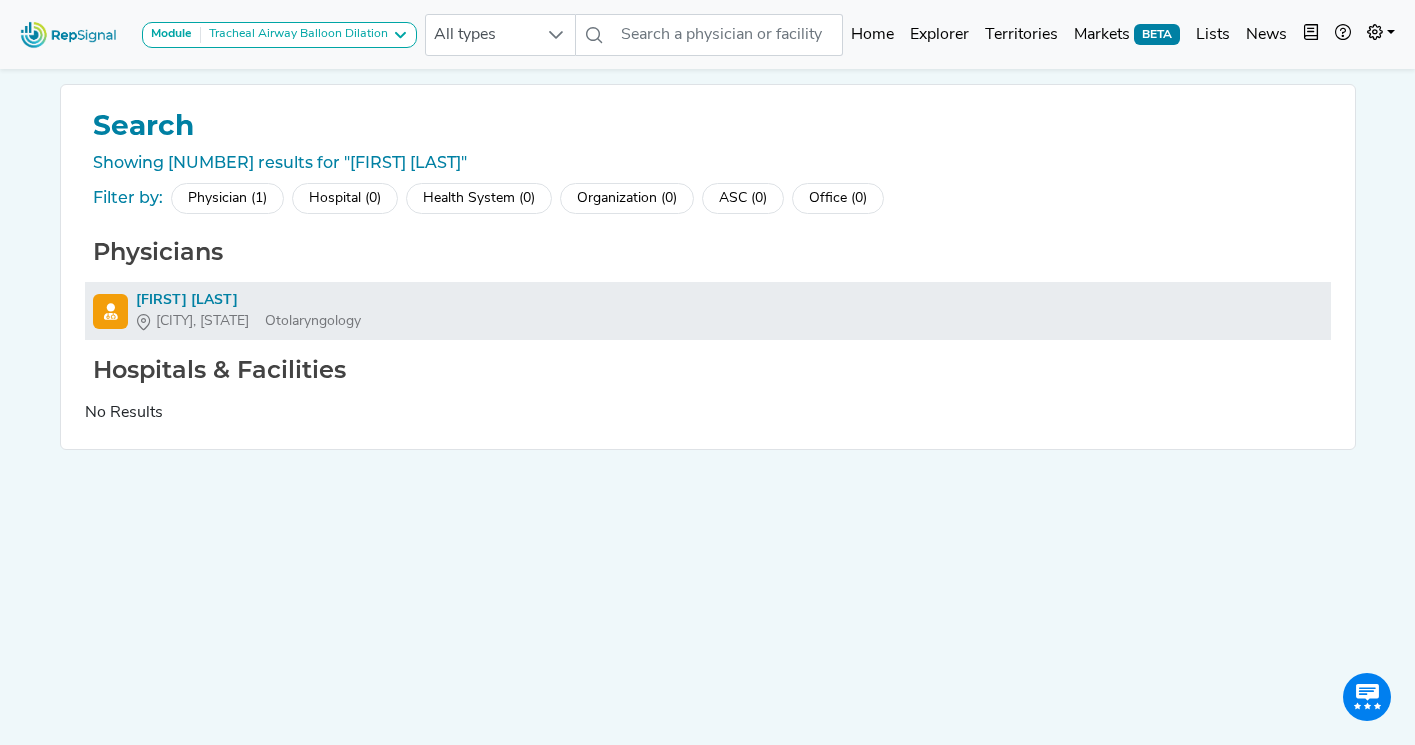 click on "[FIRST] [LAST]" at bounding box center (248, 300) 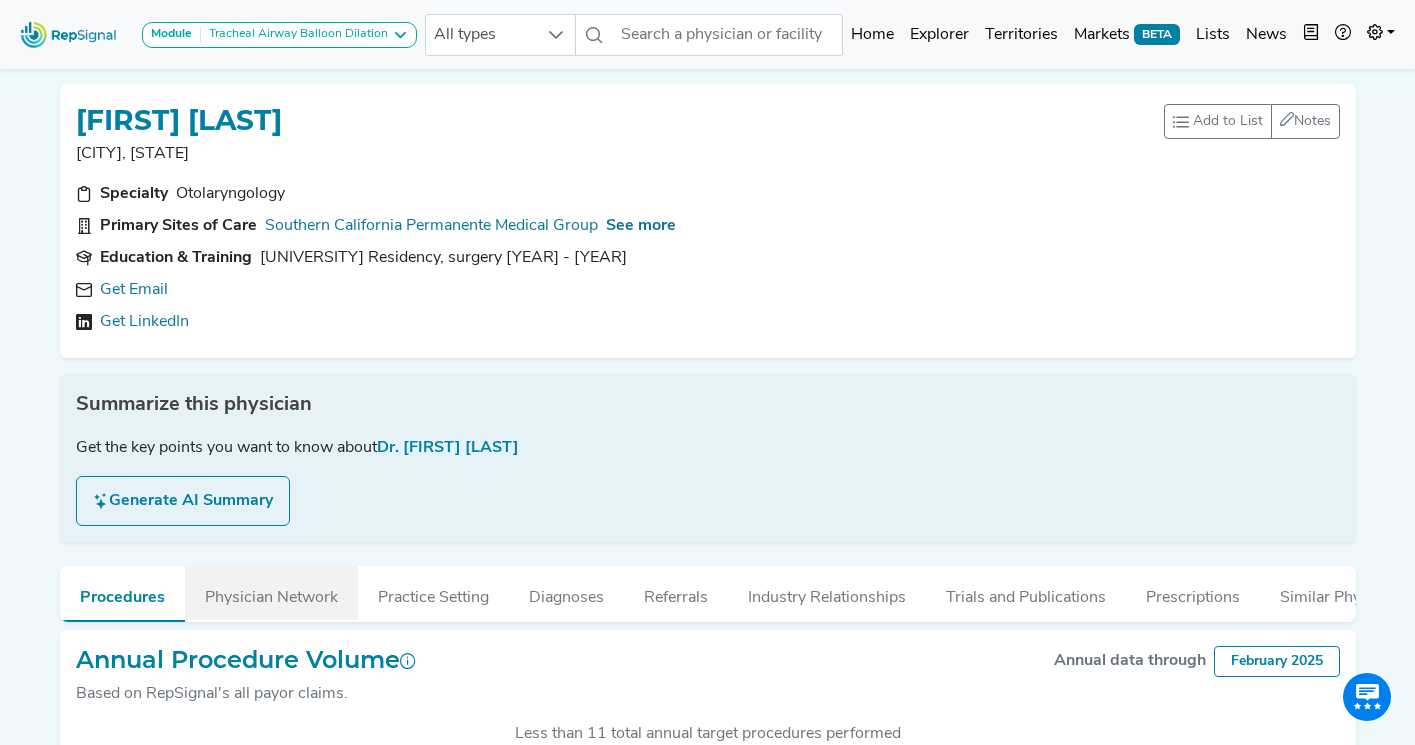 scroll, scrollTop: 44, scrollLeft: 0, axis: vertical 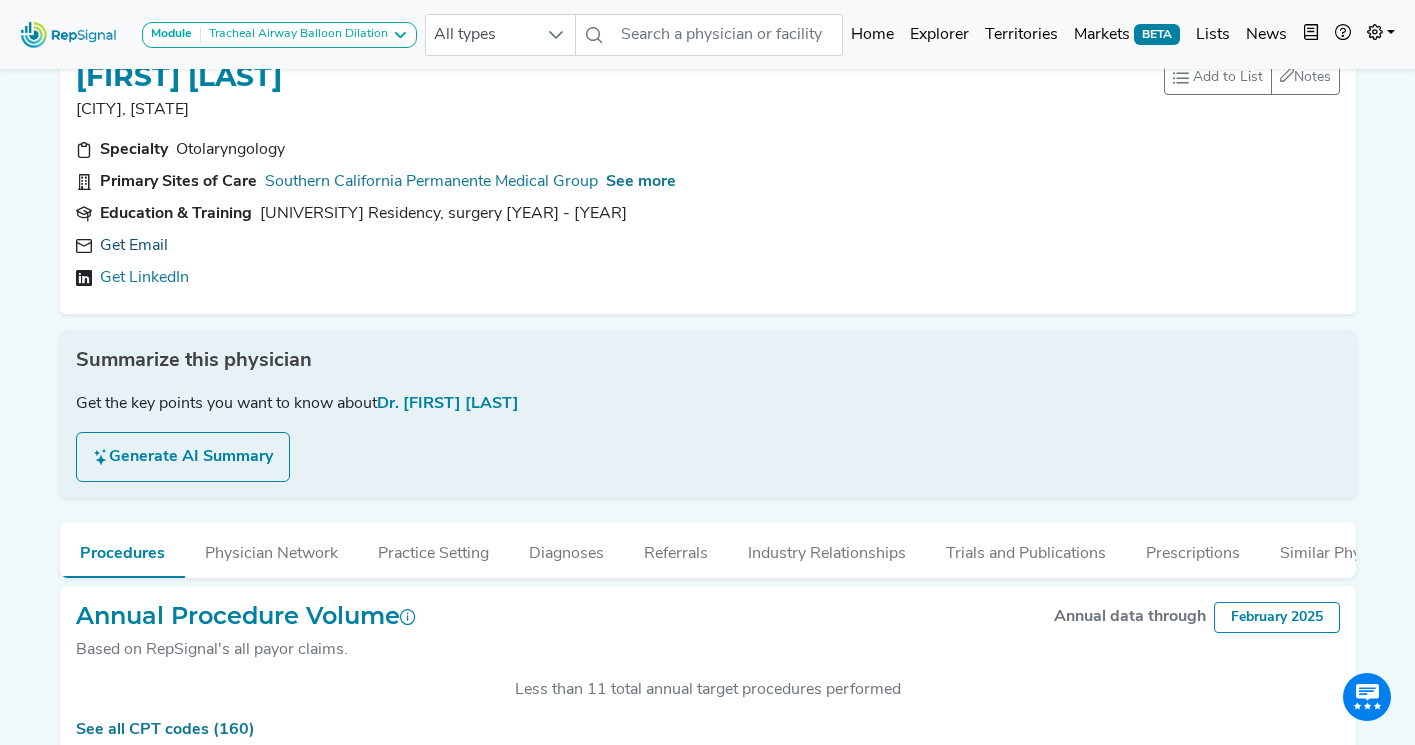 click on "Get Email" at bounding box center (134, 246) 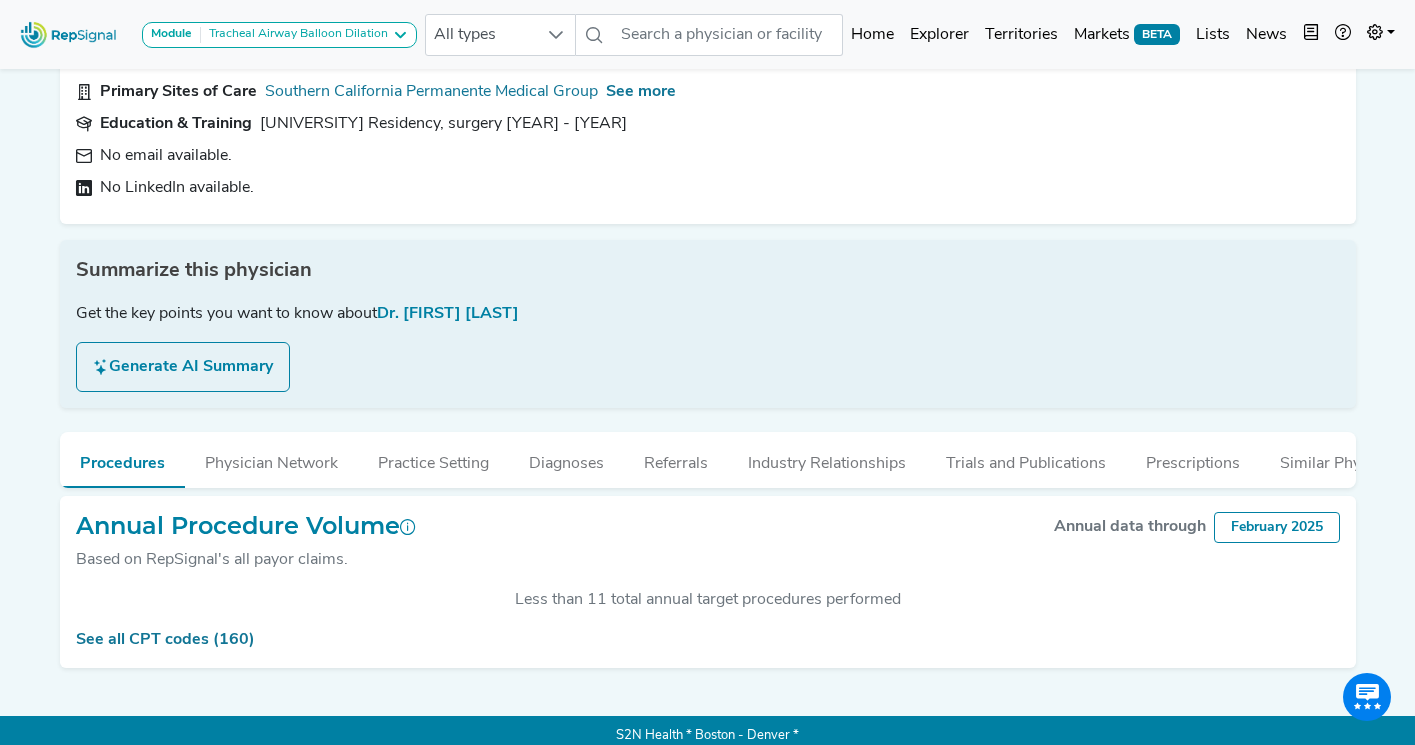 scroll, scrollTop: 147, scrollLeft: 0, axis: vertical 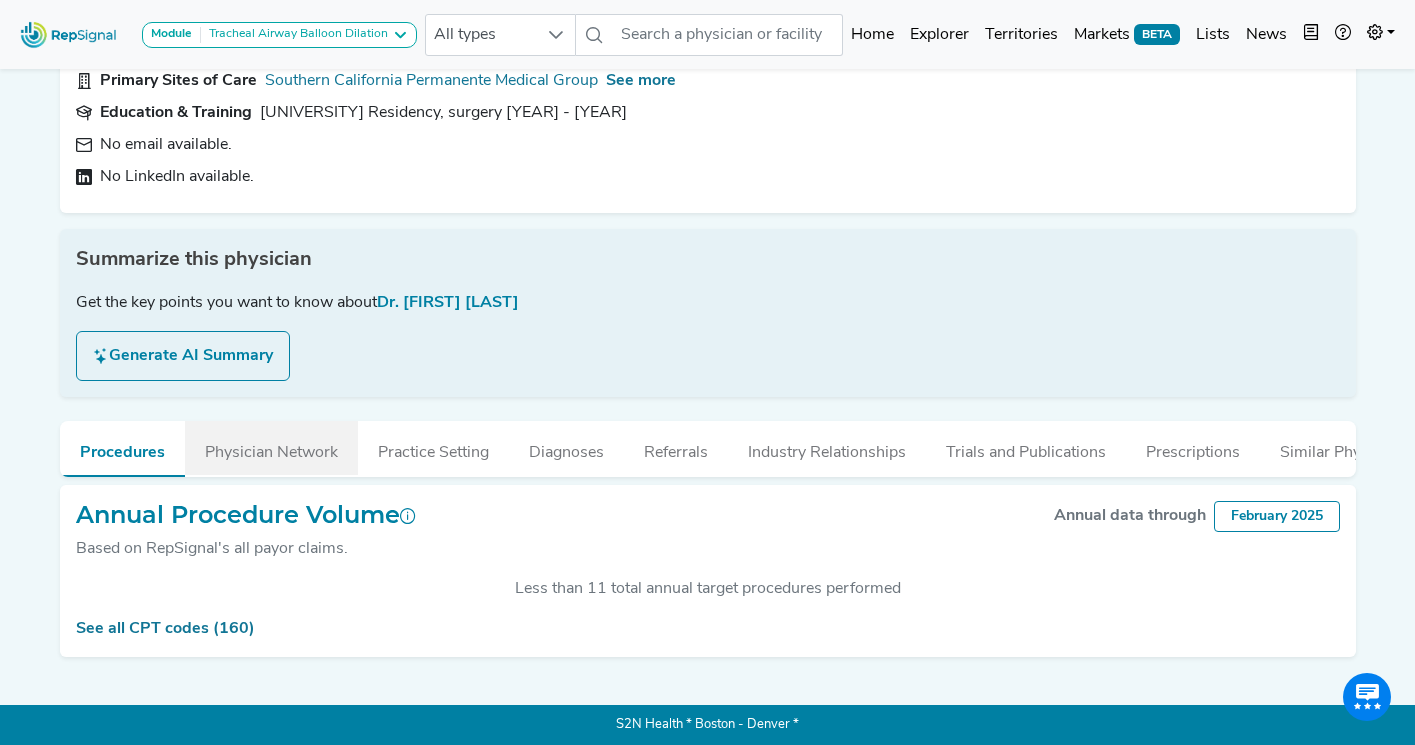 click on "Physician Network" at bounding box center [271, 448] 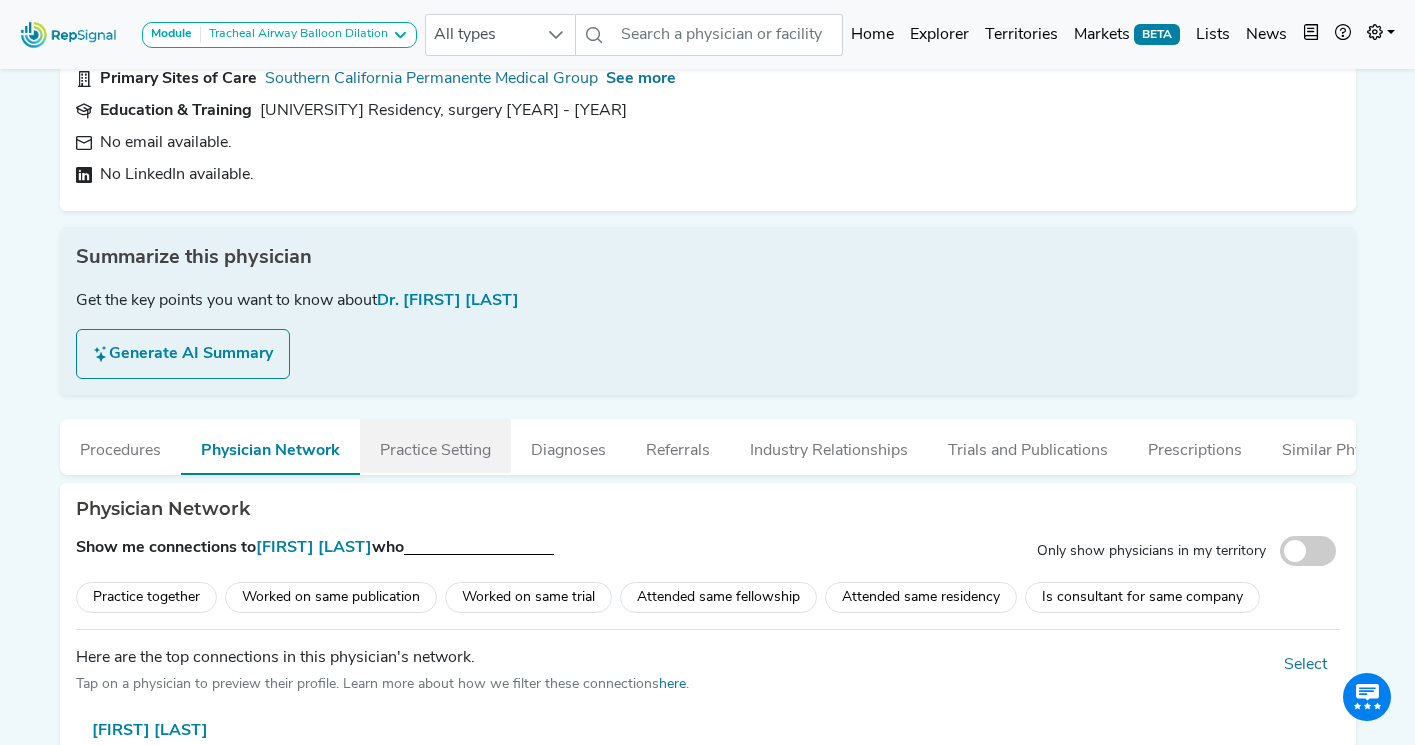 click on "Practice Setting" at bounding box center (435, 446) 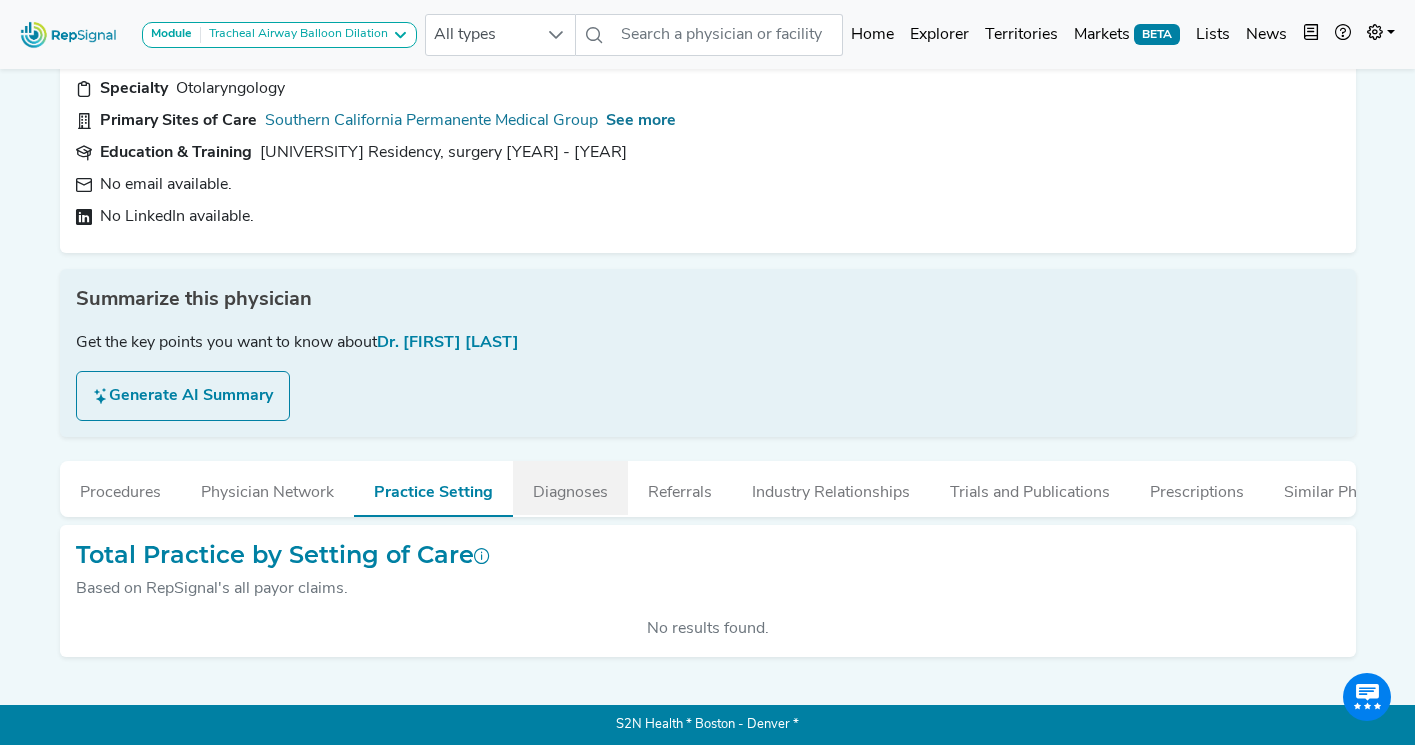 click on "Diagnoses" at bounding box center [570, 488] 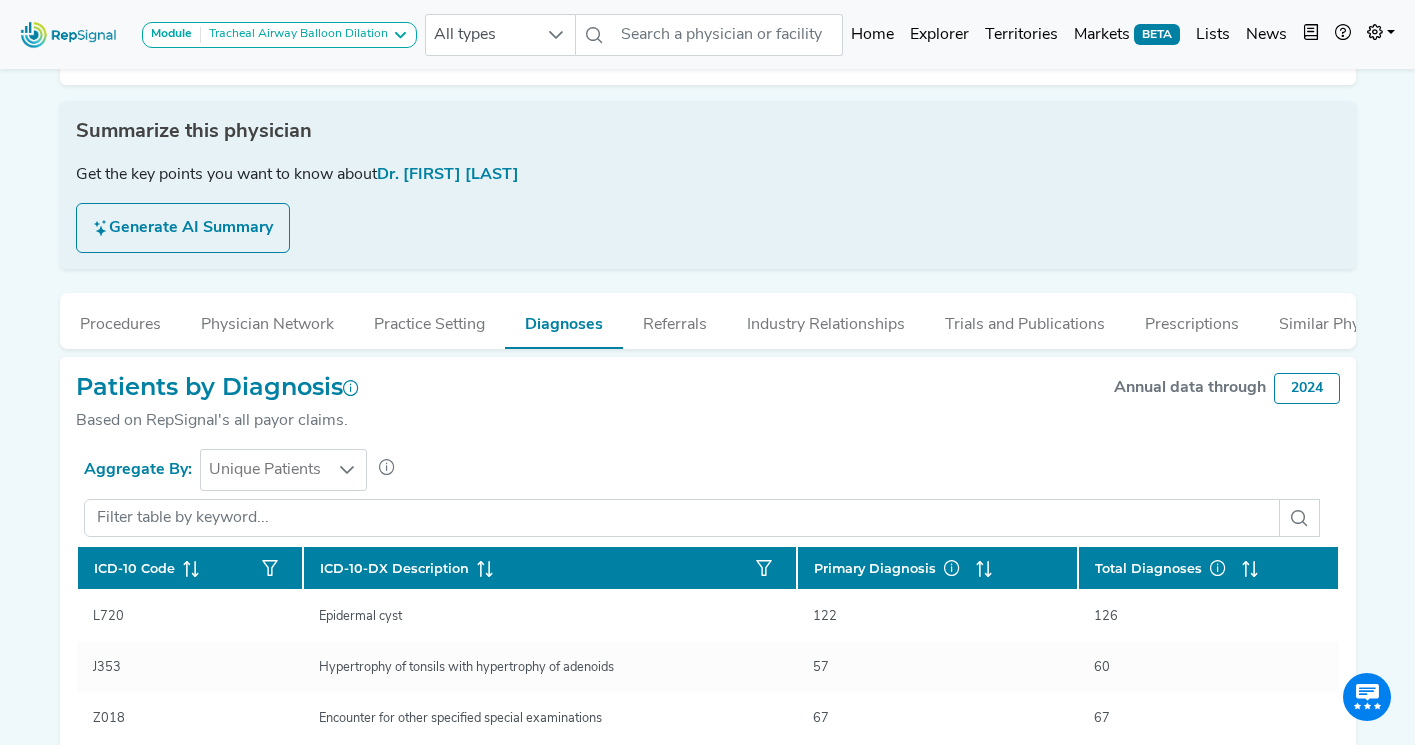 scroll, scrollTop: 285, scrollLeft: 0, axis: vertical 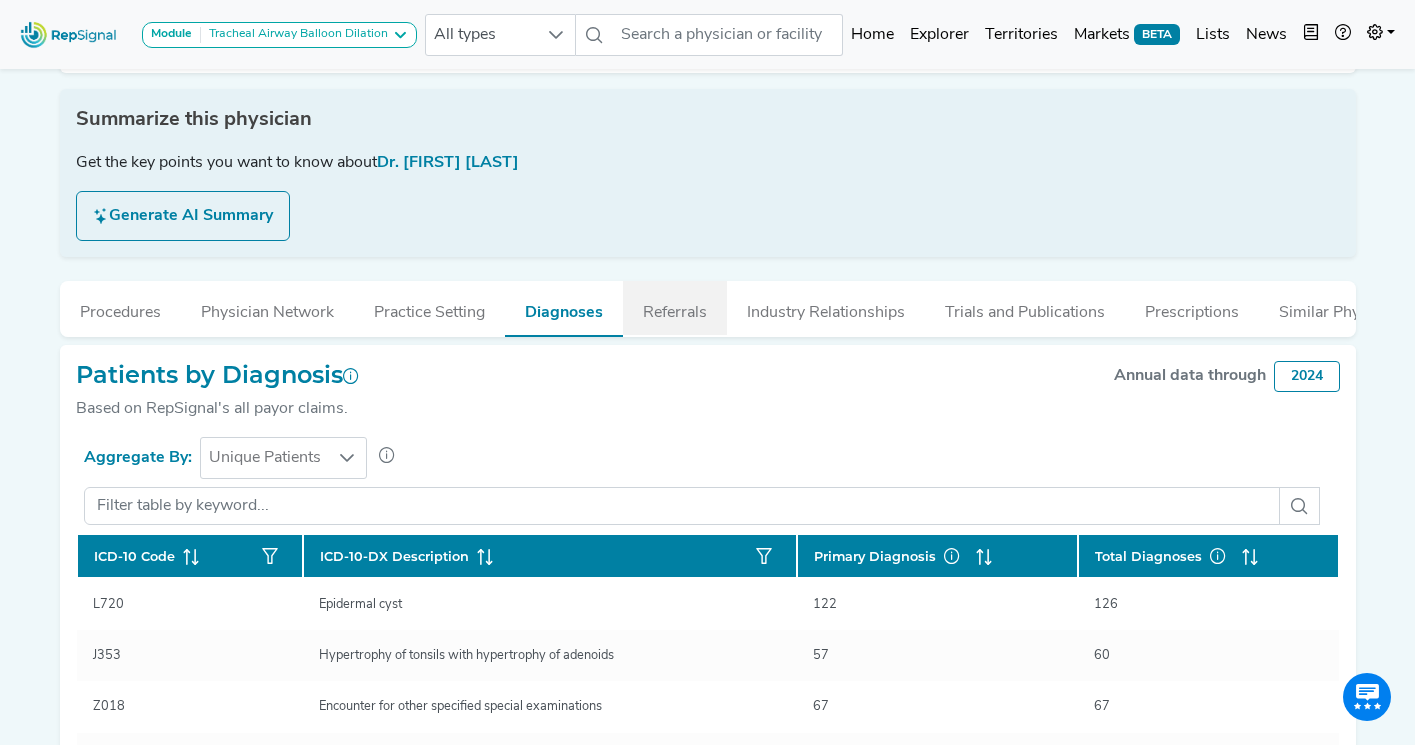 click on "Referrals" at bounding box center (675, 308) 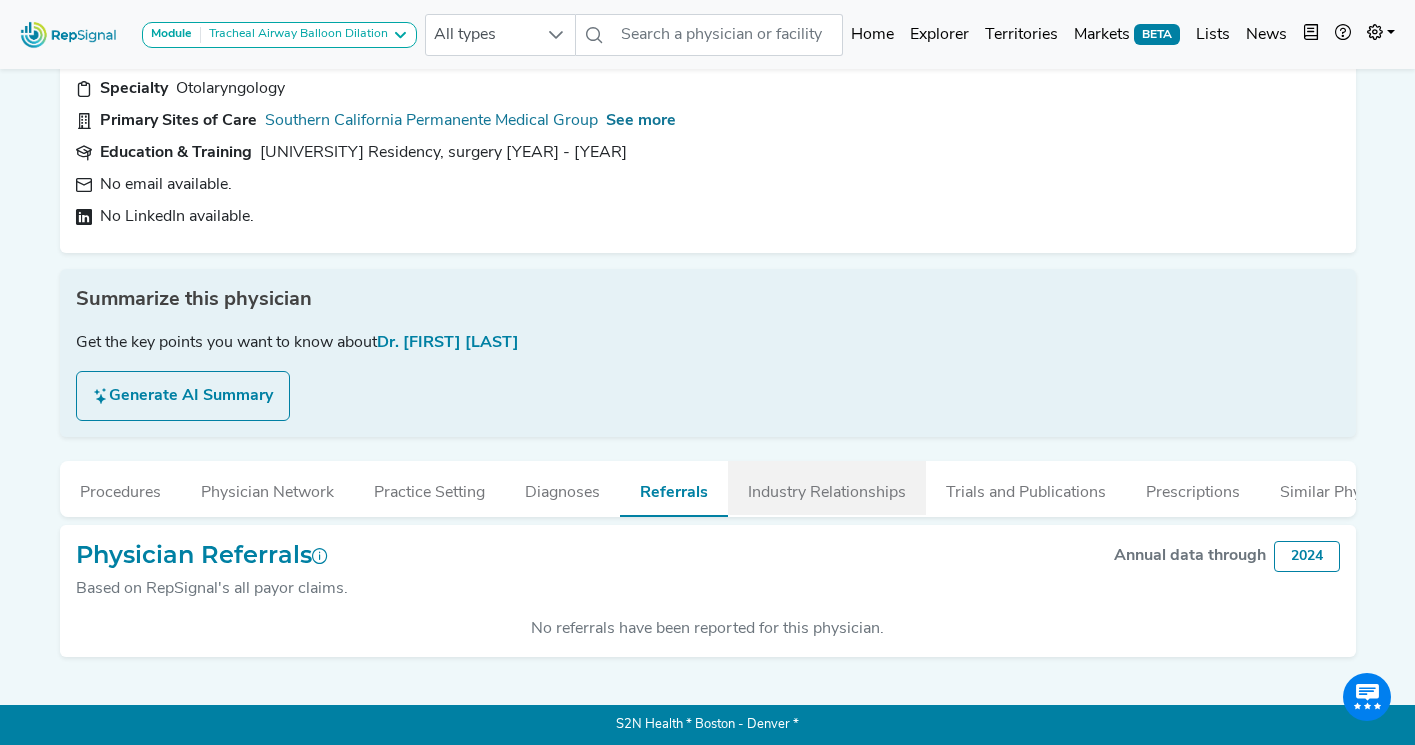 click on "Industry Relationships" at bounding box center (827, 488) 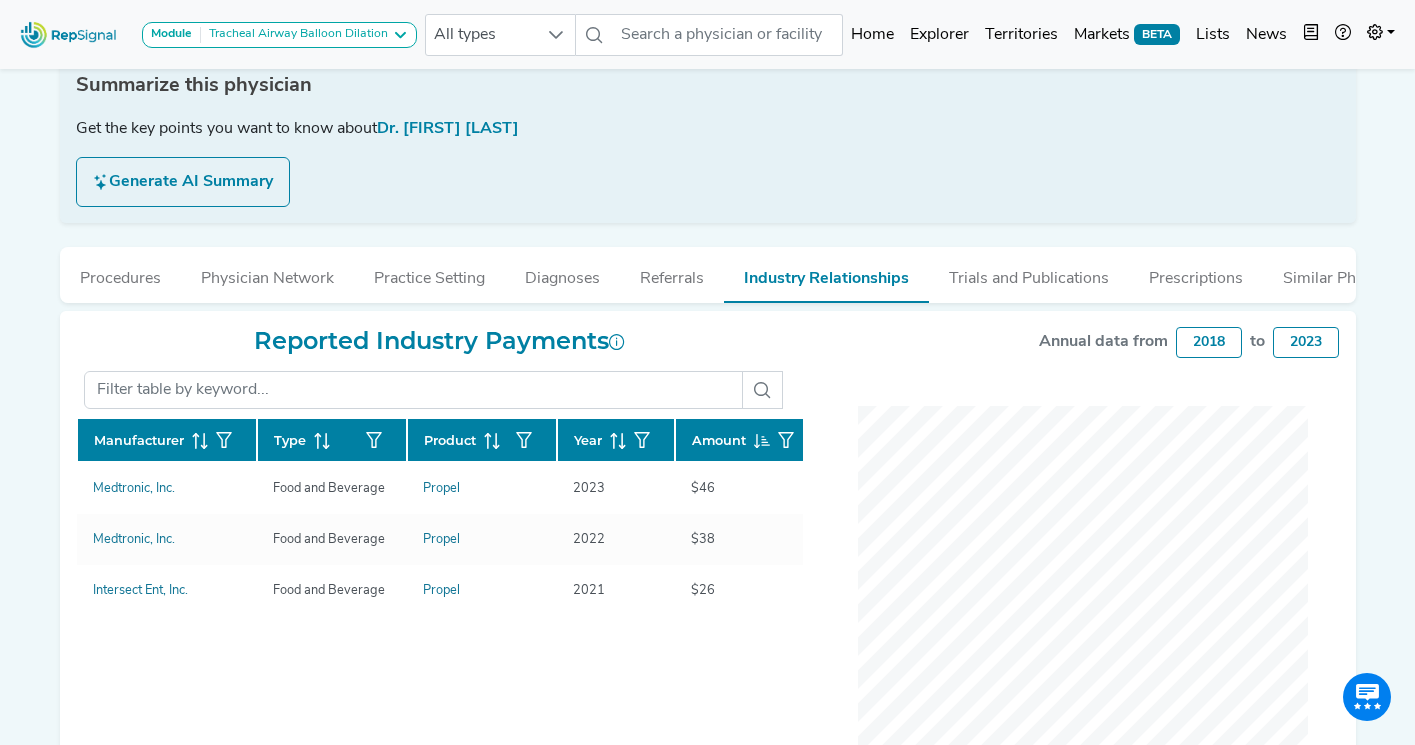 scroll, scrollTop: 304, scrollLeft: 0, axis: vertical 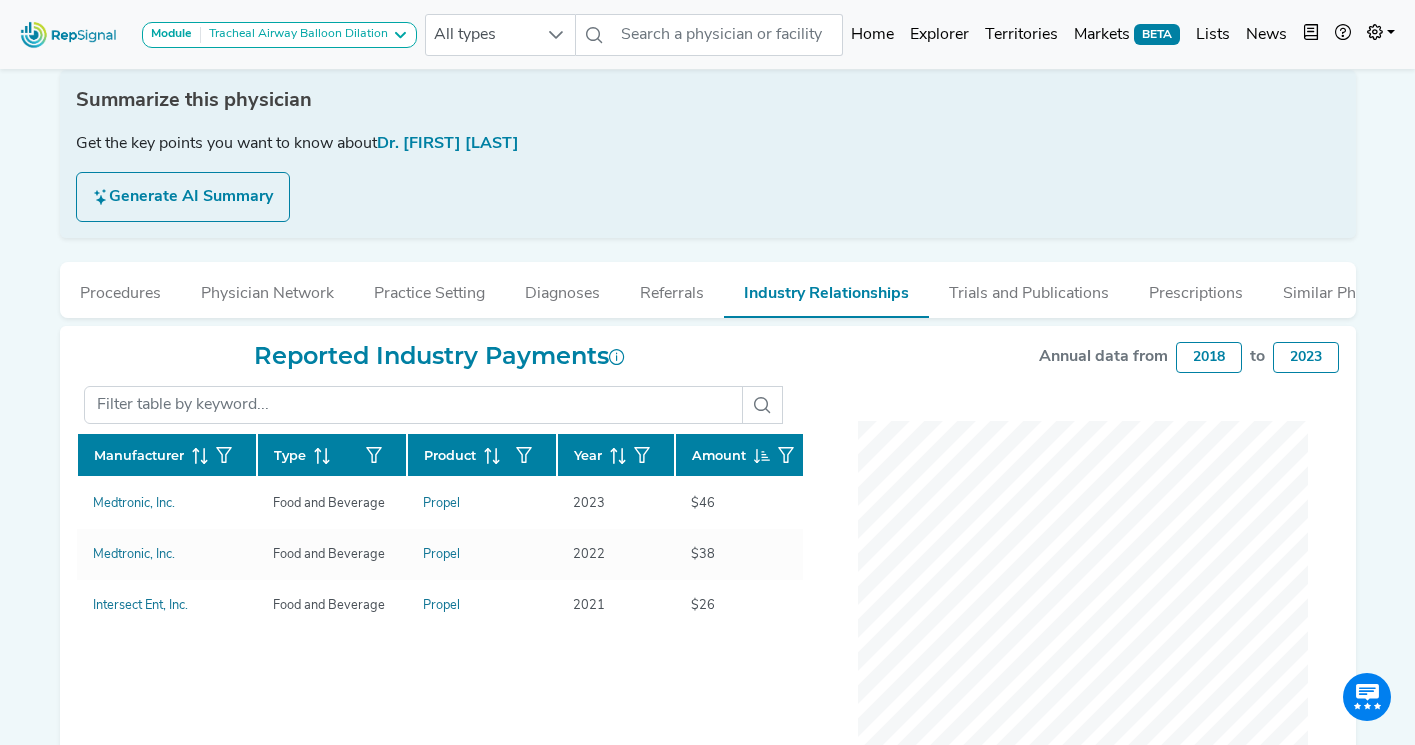 click on "2023" at bounding box center (1306, 357) 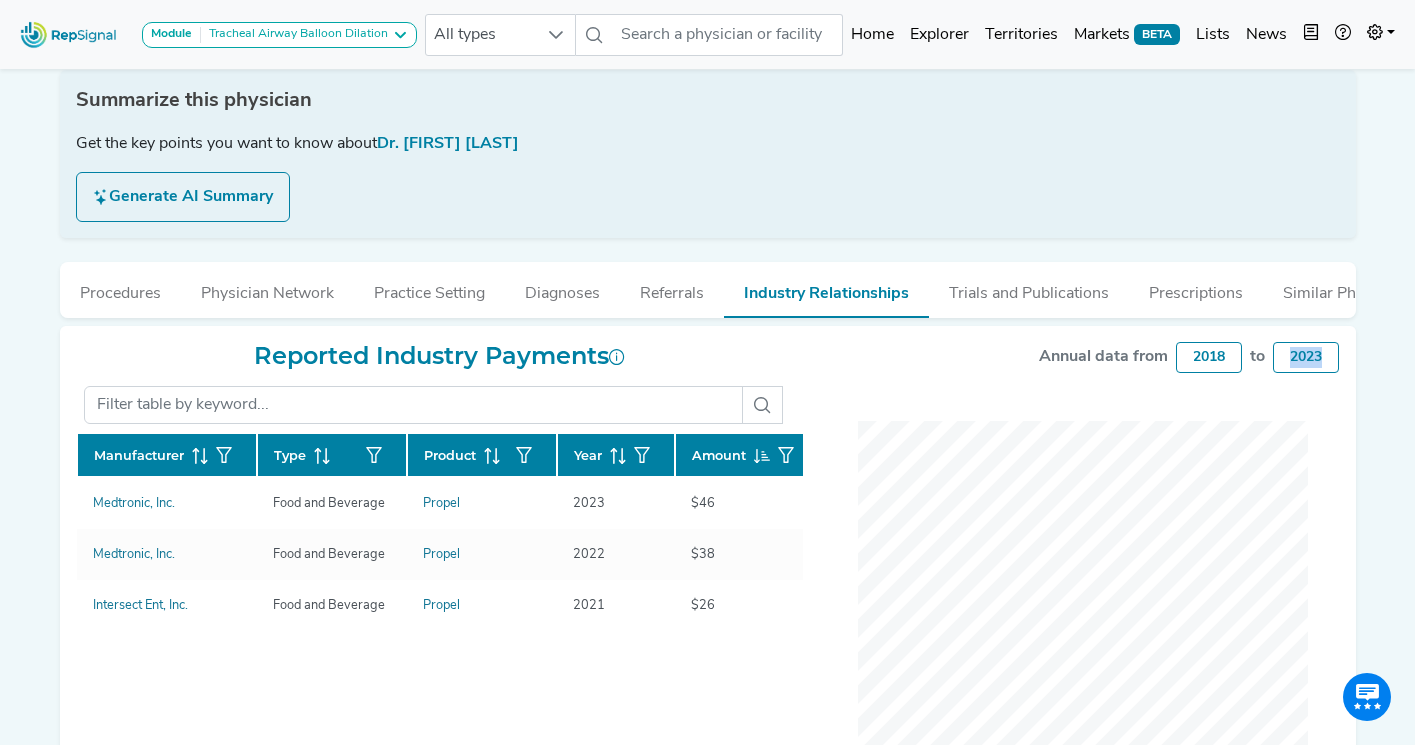 click on "2023" at bounding box center (1306, 357) 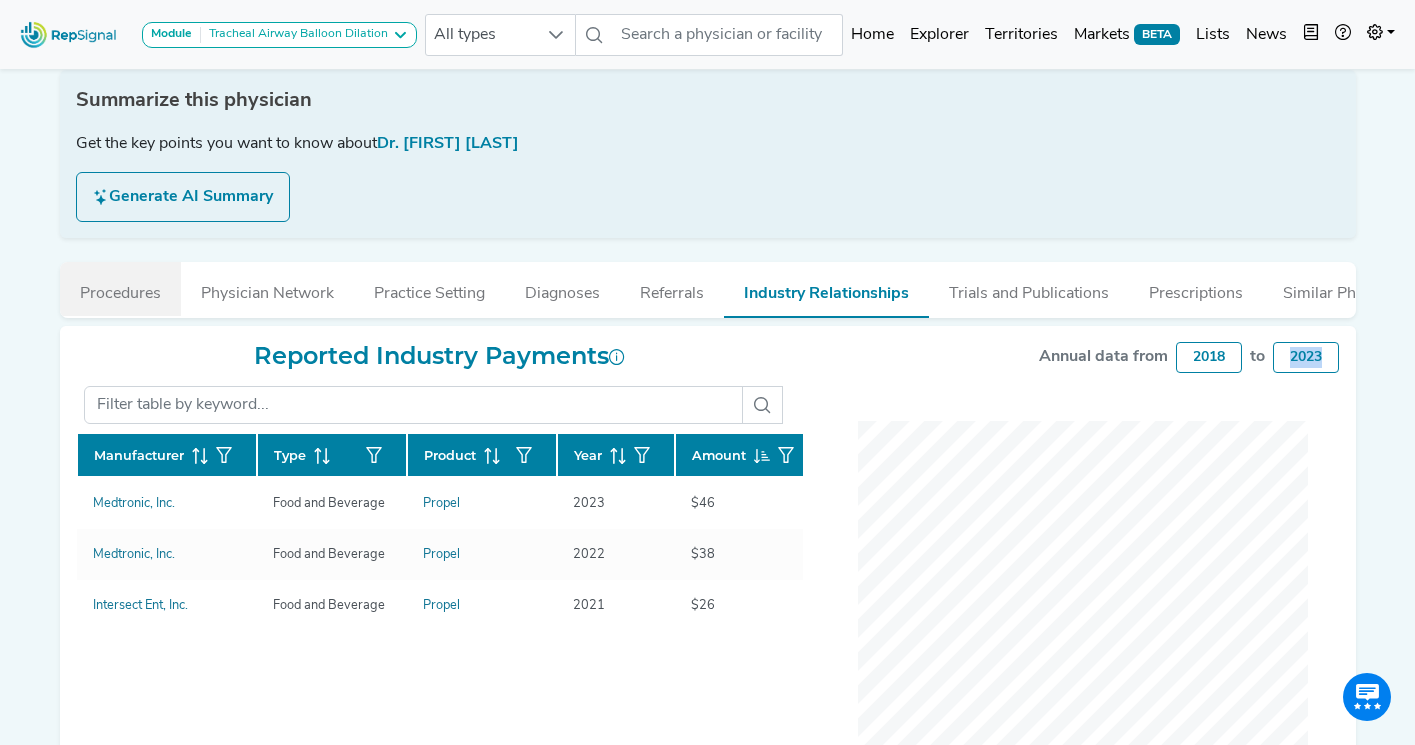 click on "Procedures" at bounding box center (120, 289) 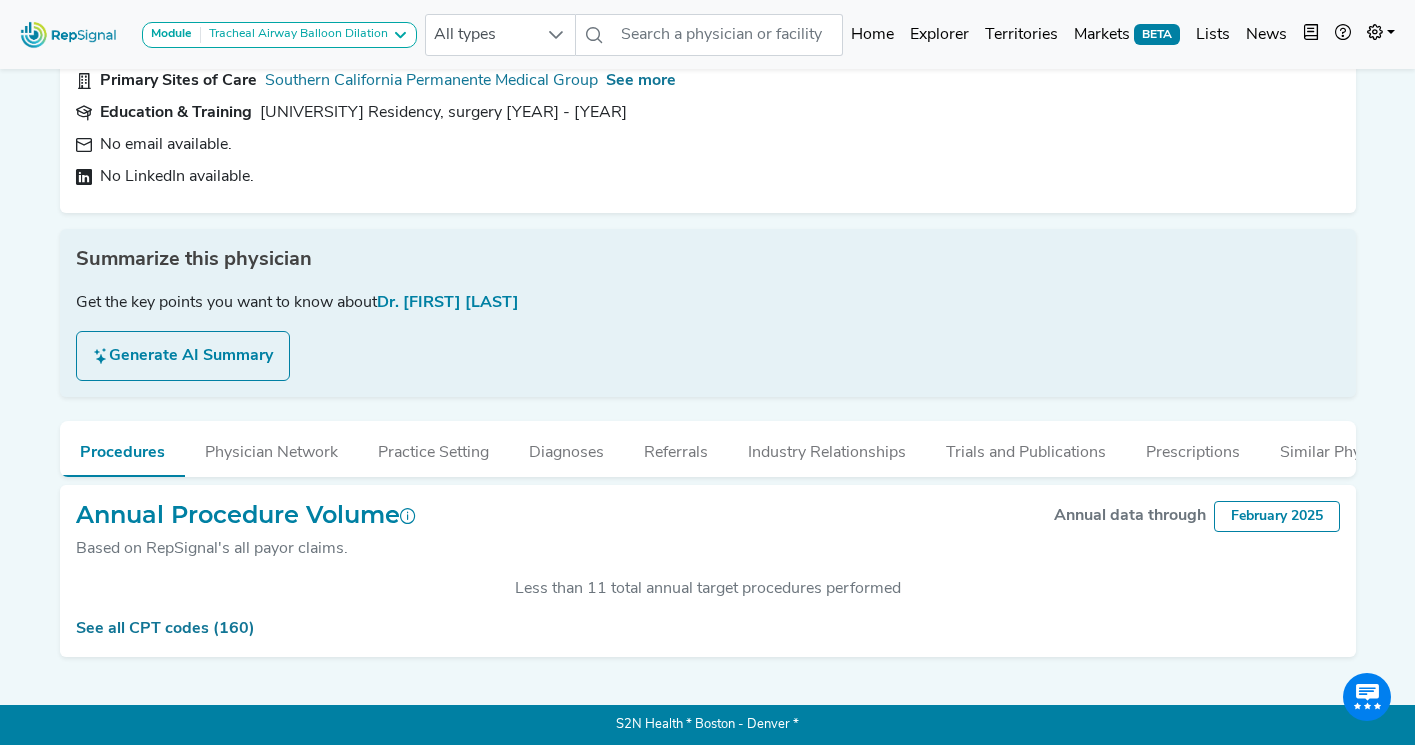 scroll, scrollTop: 0, scrollLeft: 0, axis: both 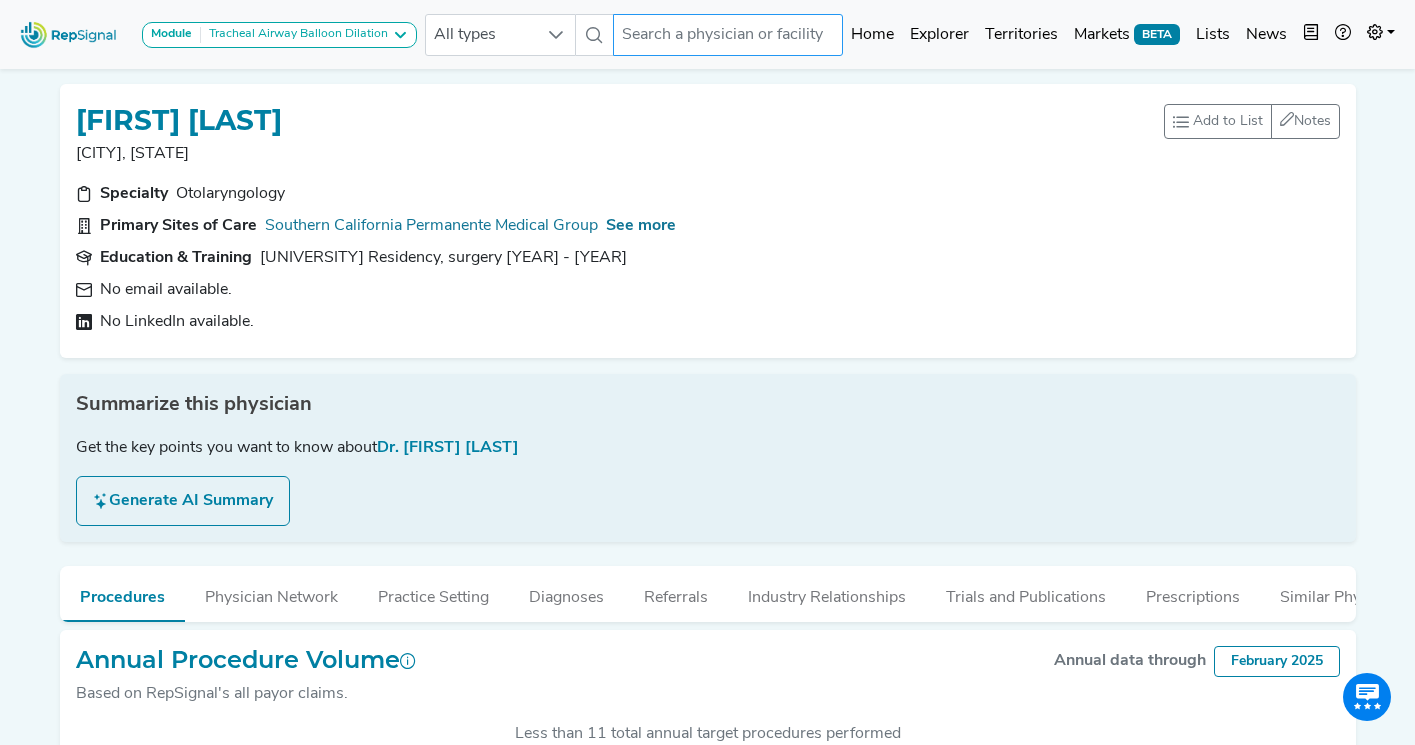 click at bounding box center (728, 35) 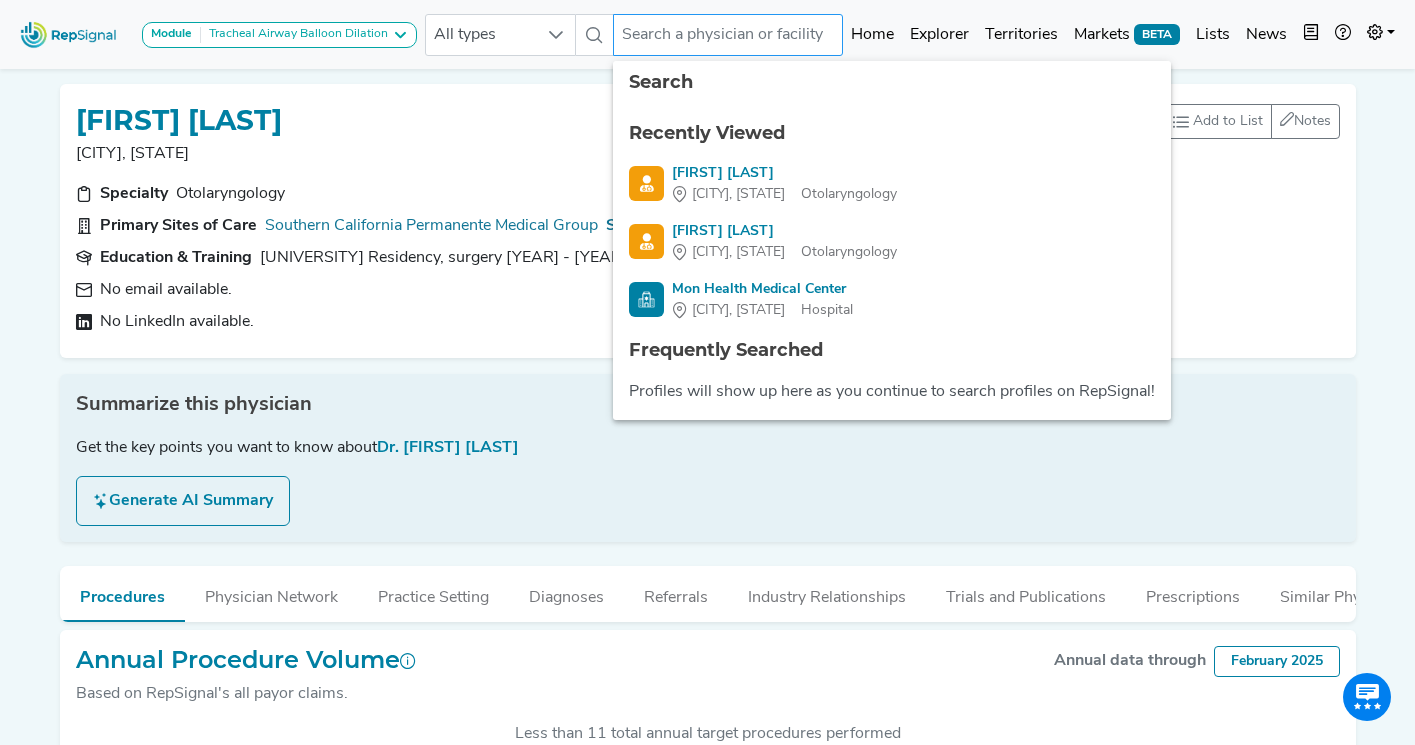 paste on "[FIRST] [LAST]" 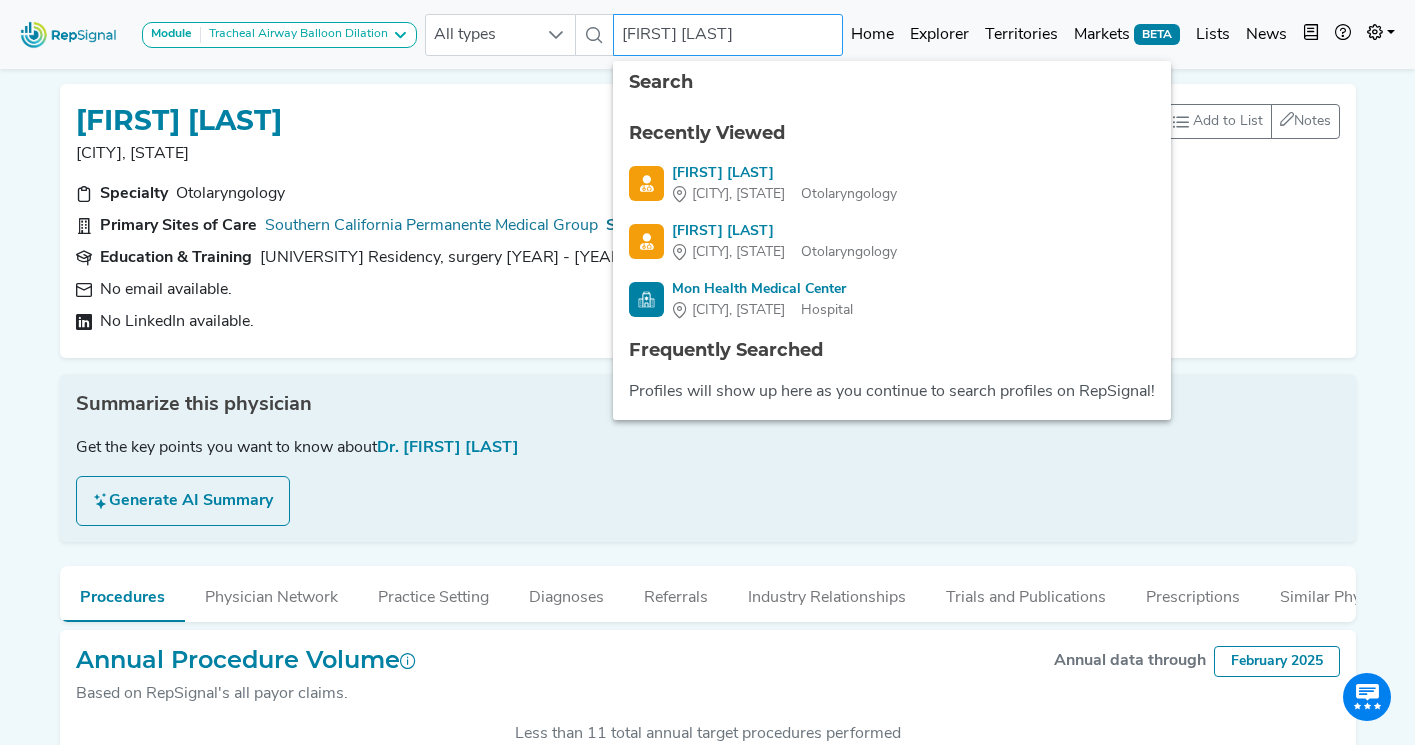 type 